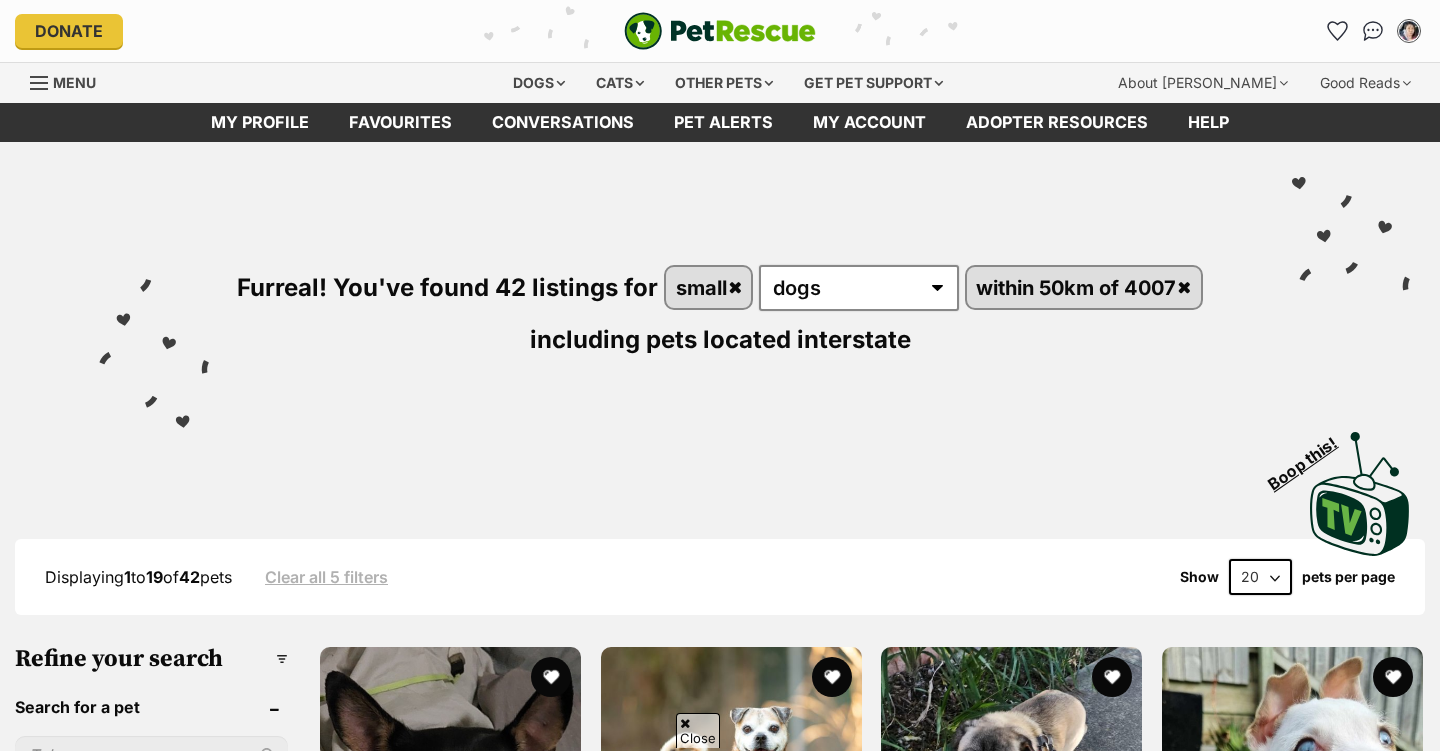 scroll, scrollTop: 405, scrollLeft: 0, axis: vertical 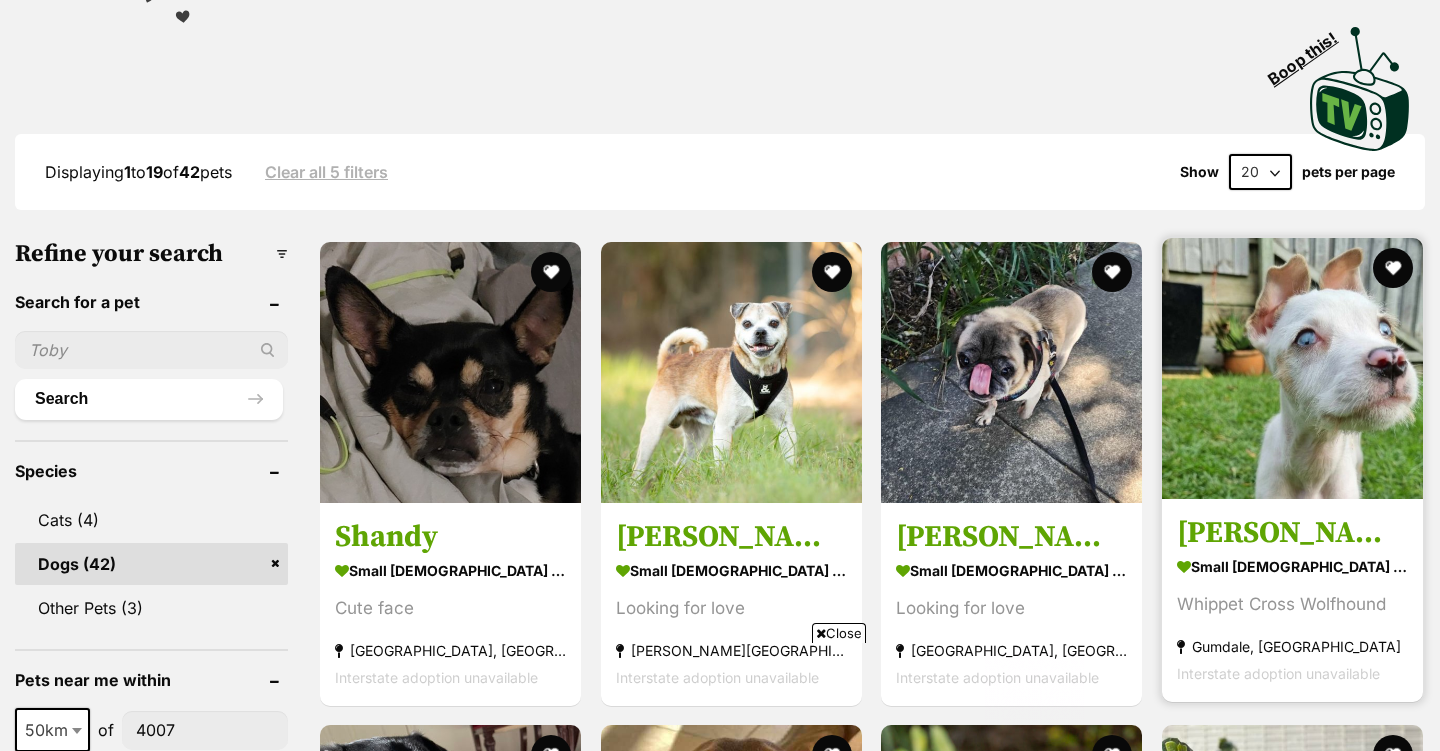 click at bounding box center (1292, 368) 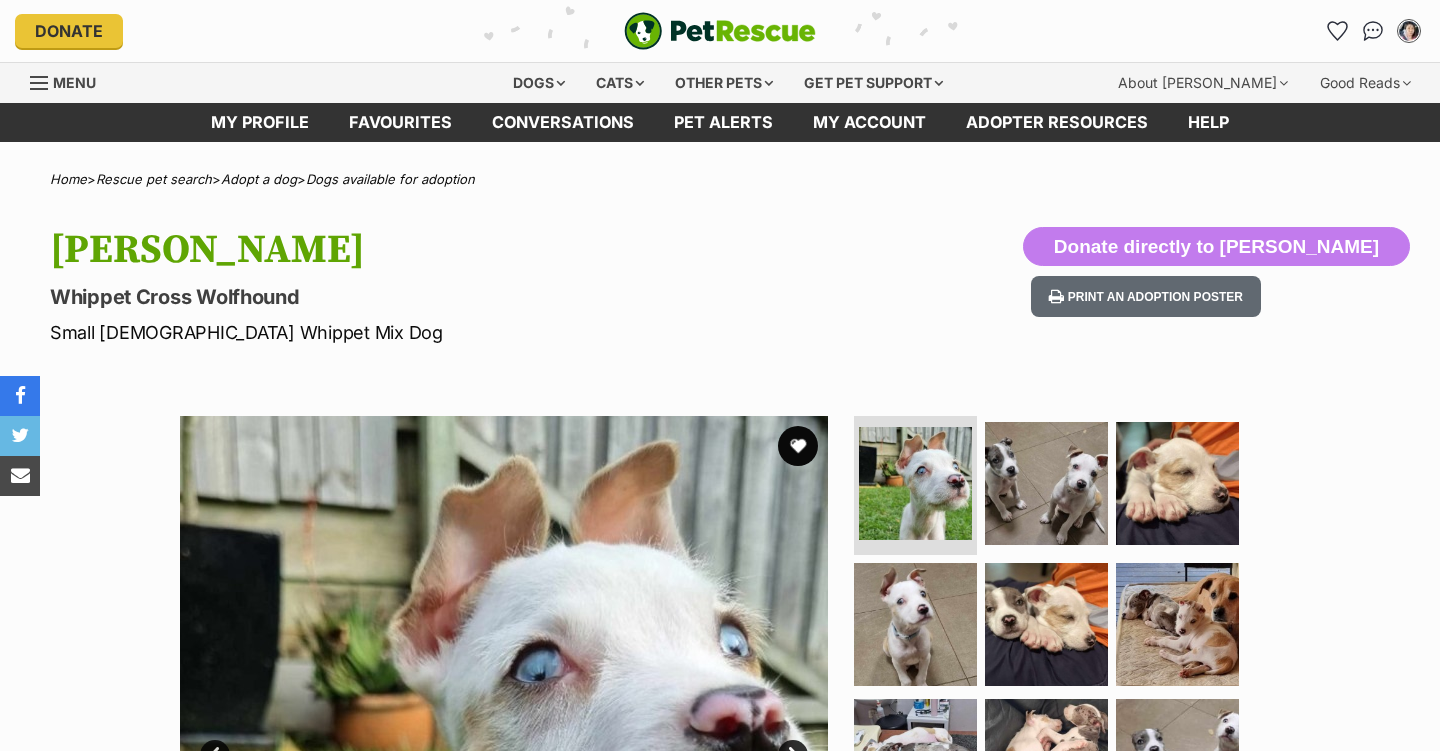 scroll, scrollTop: 0, scrollLeft: 0, axis: both 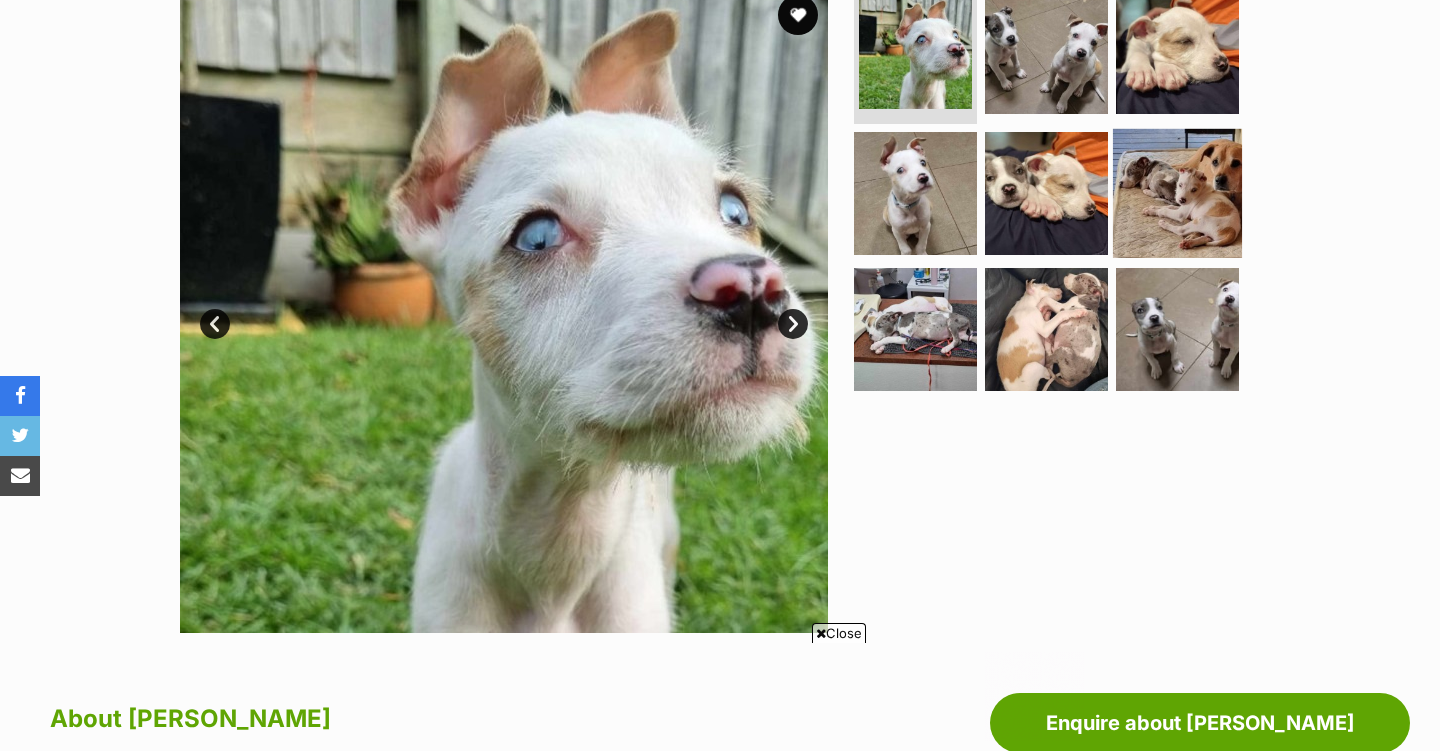 click at bounding box center (1177, 193) 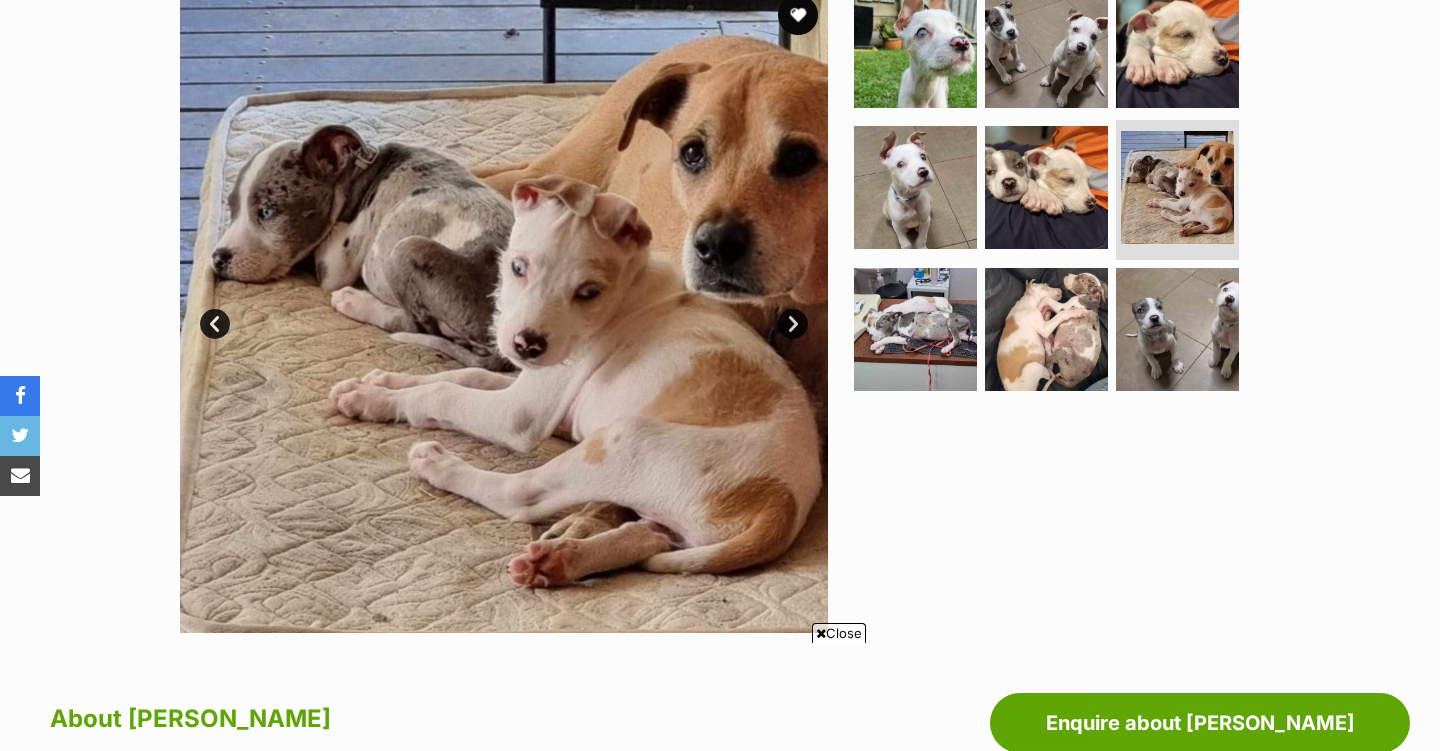 scroll, scrollTop: 0, scrollLeft: 0, axis: both 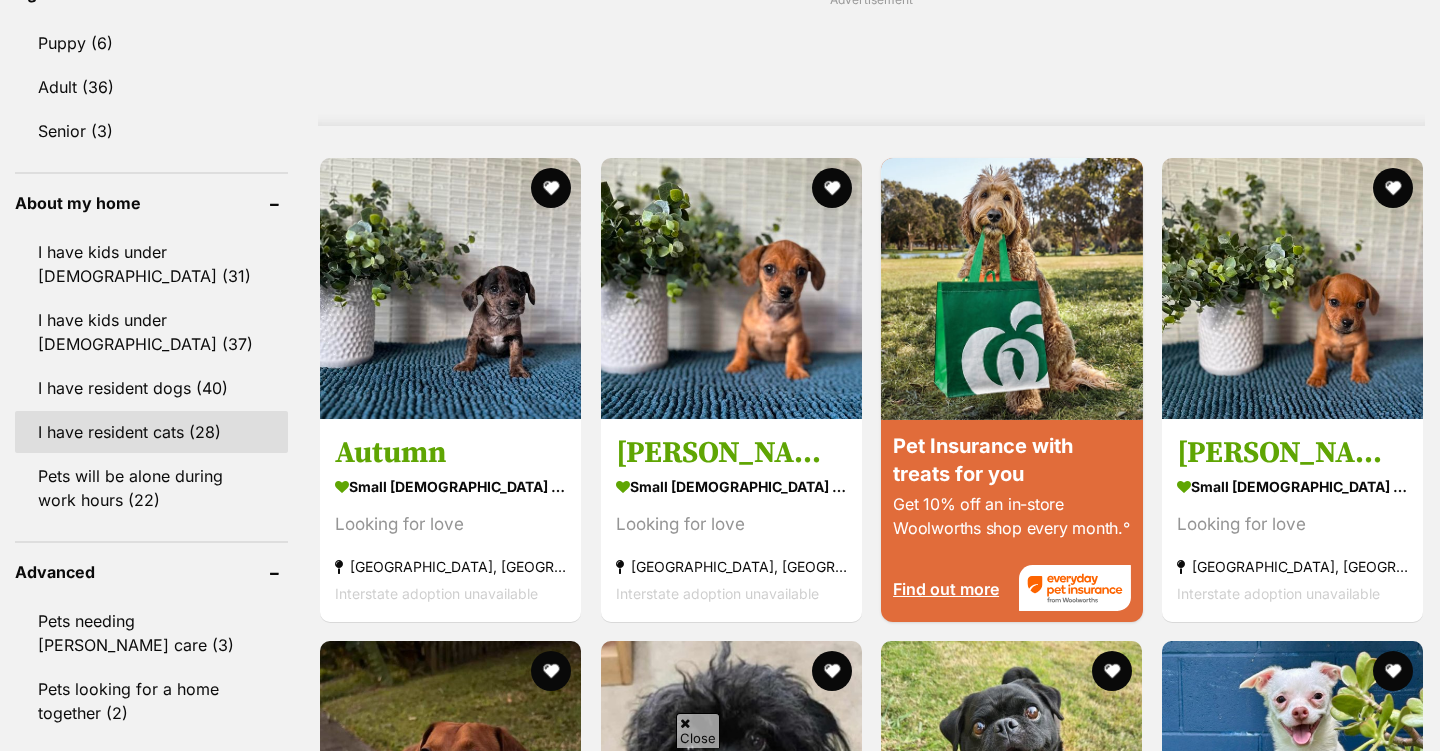 click on "I have resident cats (28)" at bounding box center (151, 432) 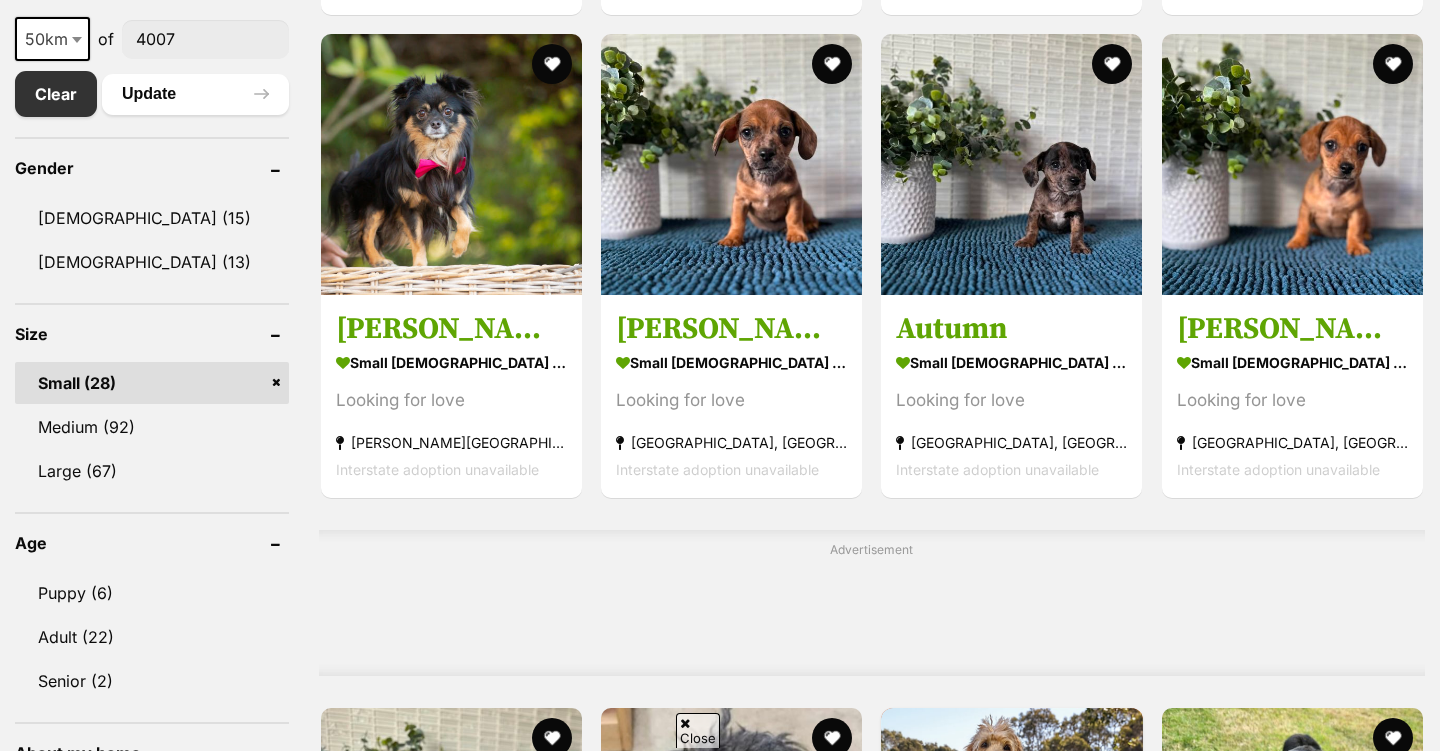 scroll, scrollTop: 2643, scrollLeft: 0, axis: vertical 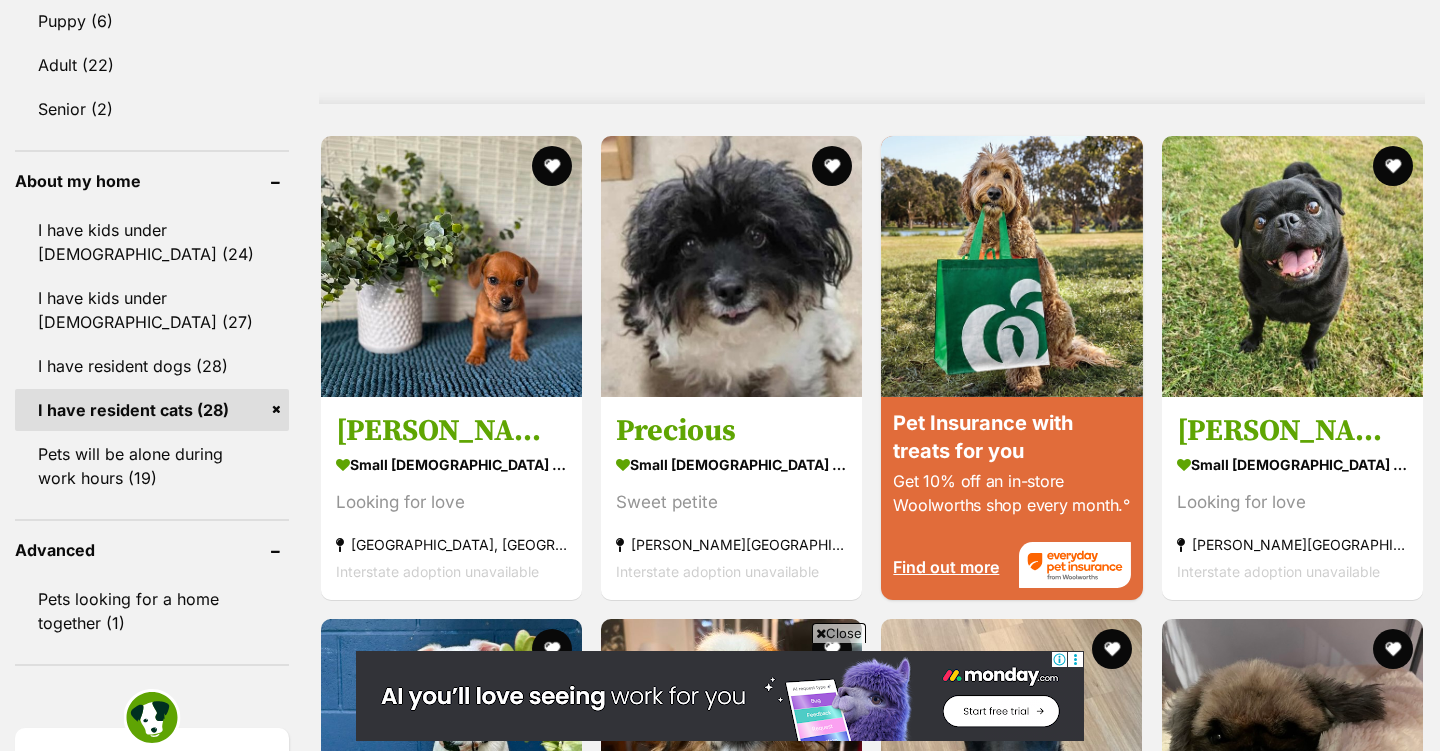 click on "Advanced" at bounding box center (152, 550) 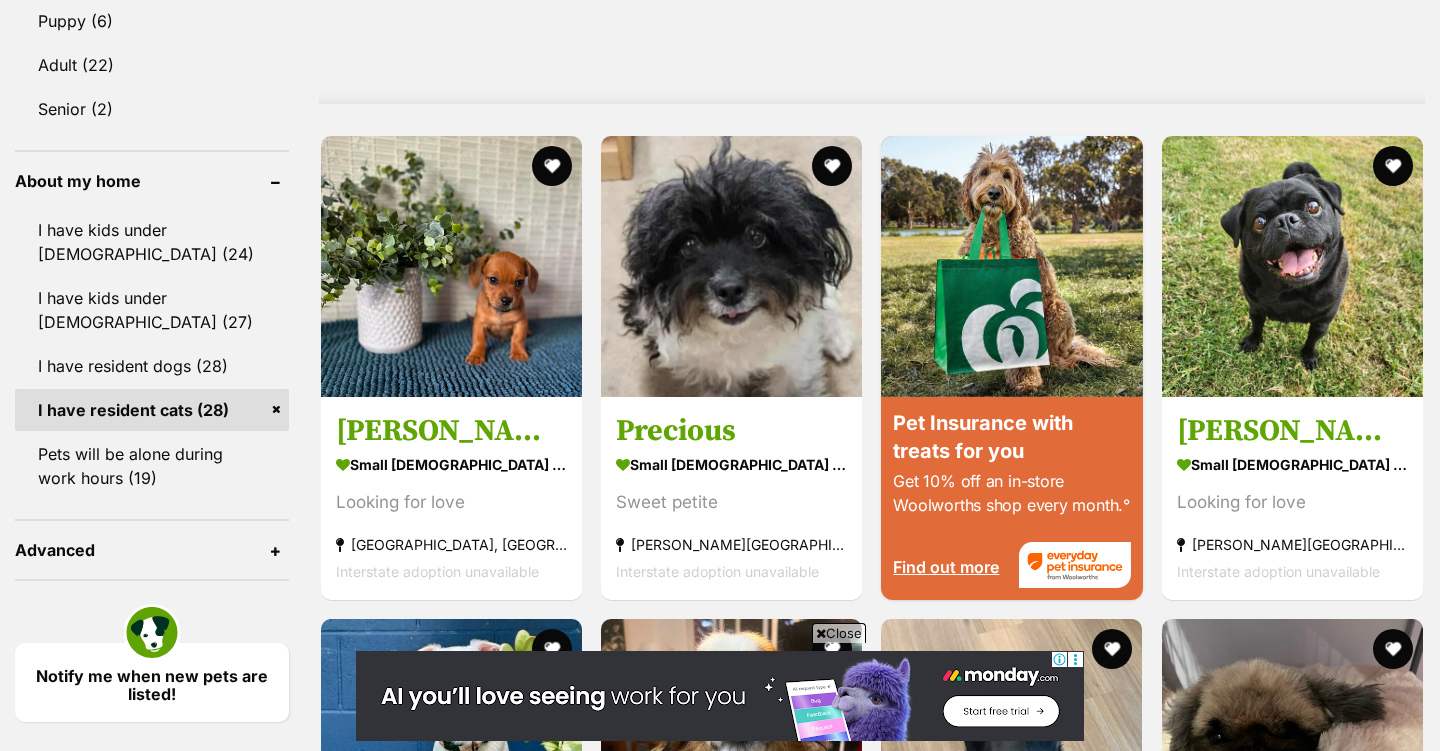 click on "Advanced" at bounding box center [152, 550] 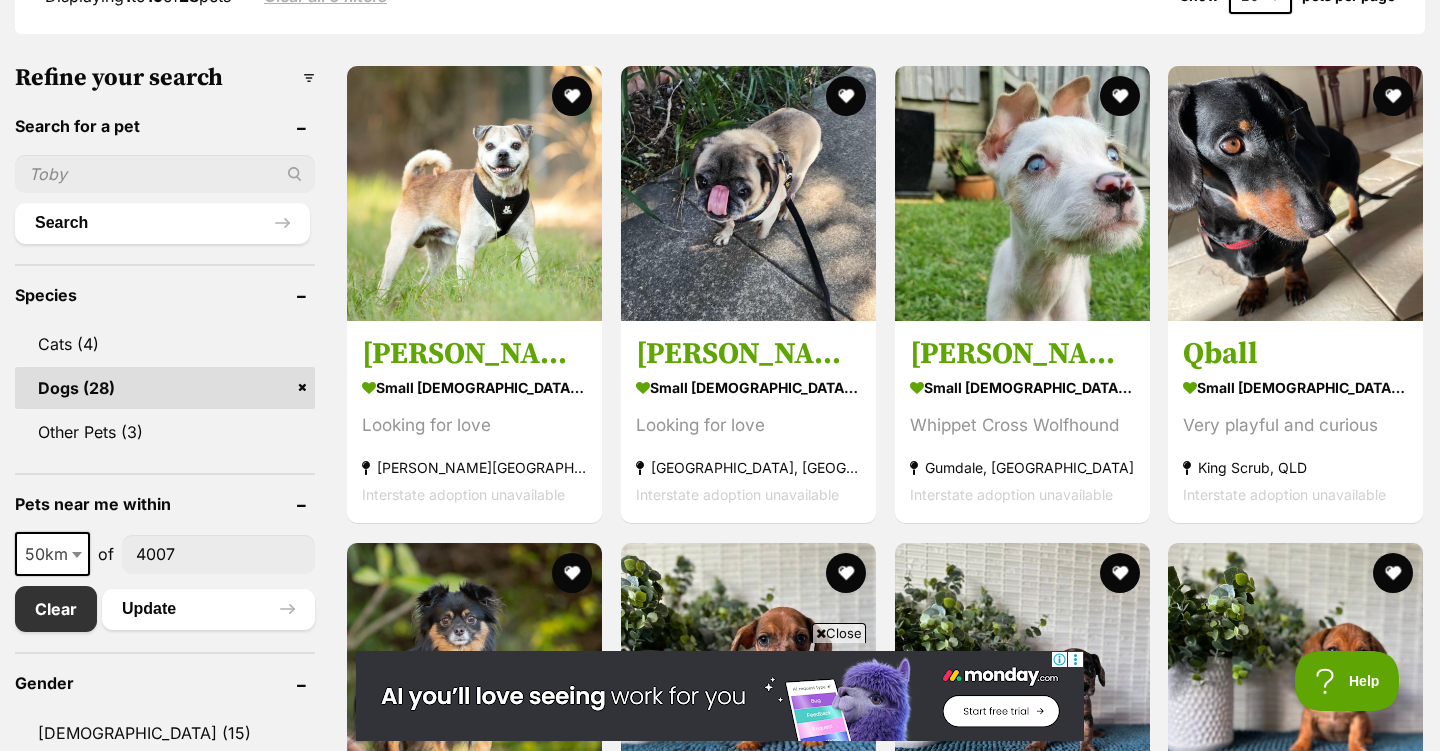 scroll, scrollTop: 623, scrollLeft: 0, axis: vertical 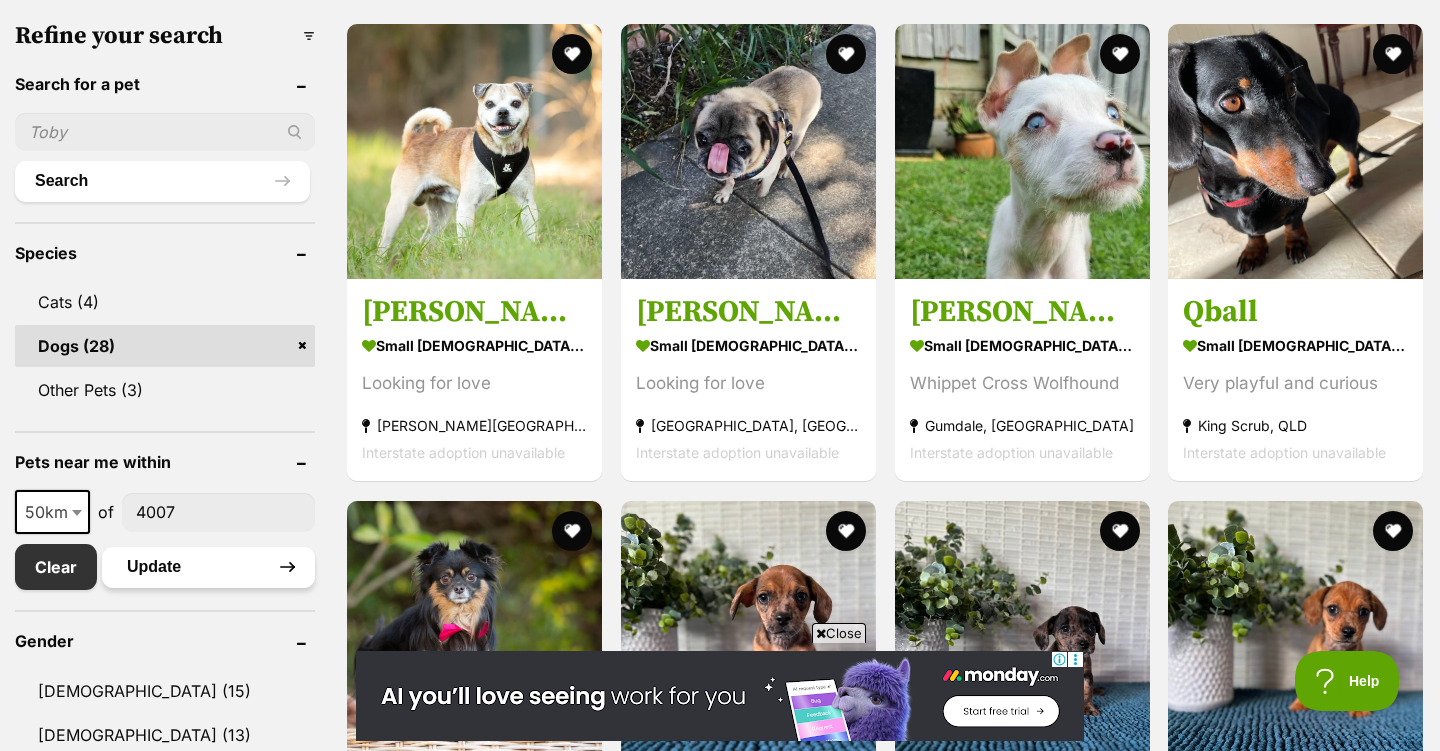 click on "Update" at bounding box center (208, 567) 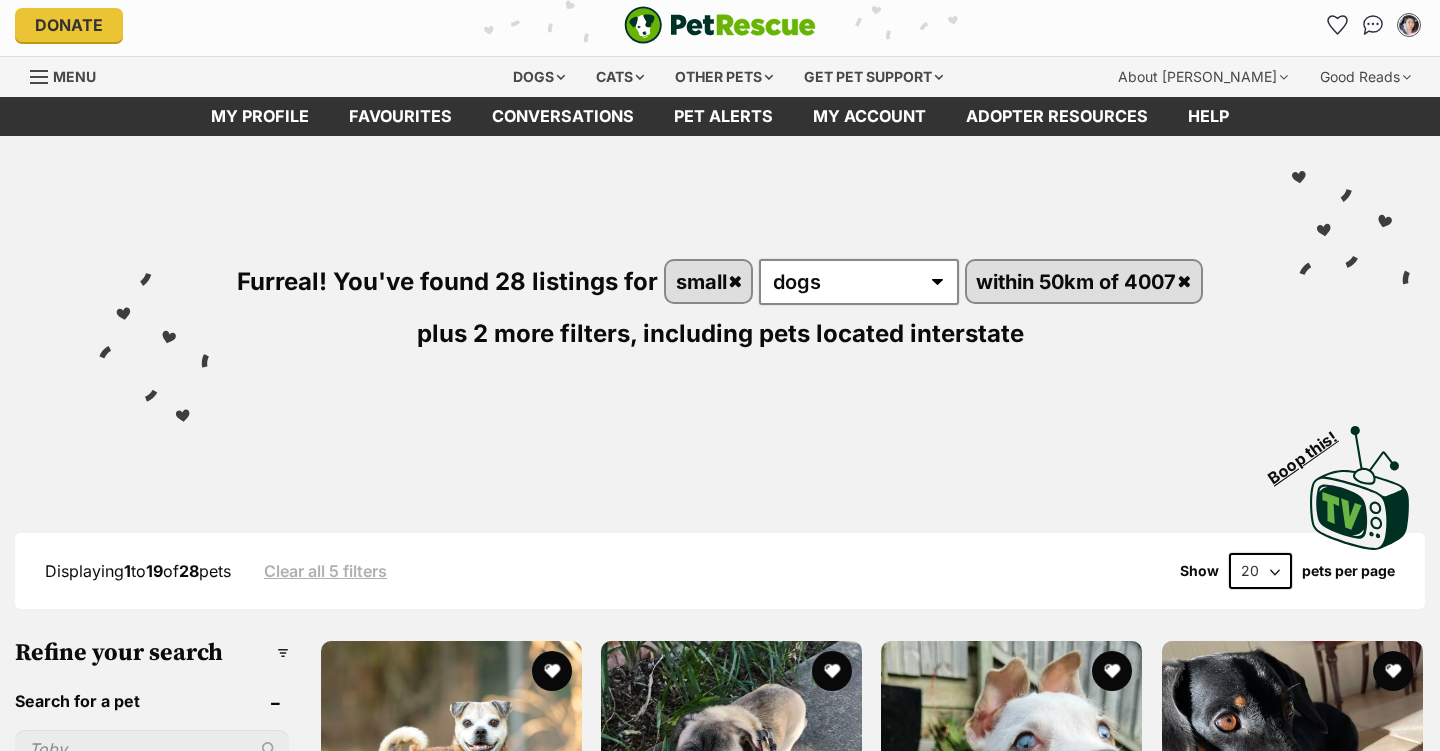 scroll, scrollTop: 6, scrollLeft: 0, axis: vertical 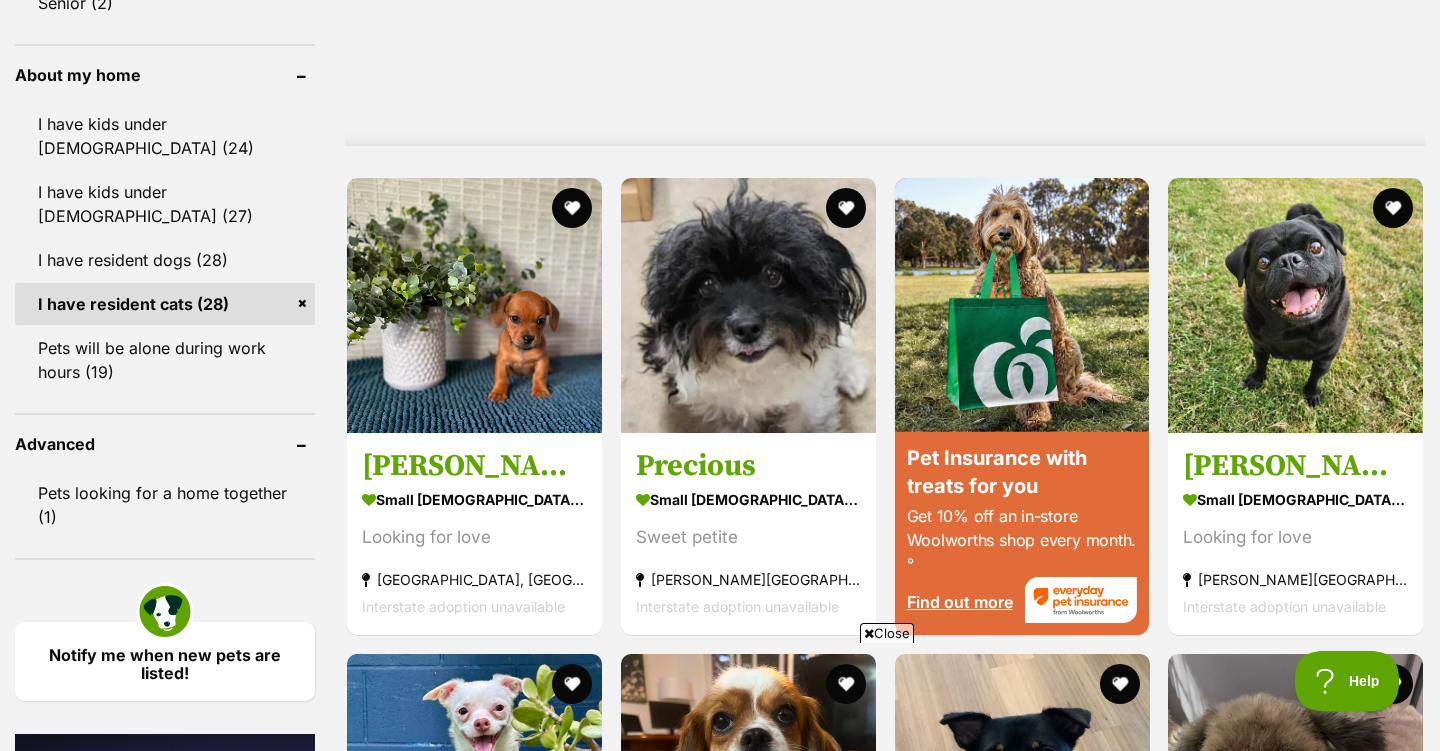 click on "I have resident cats (28)" at bounding box center (165, 304) 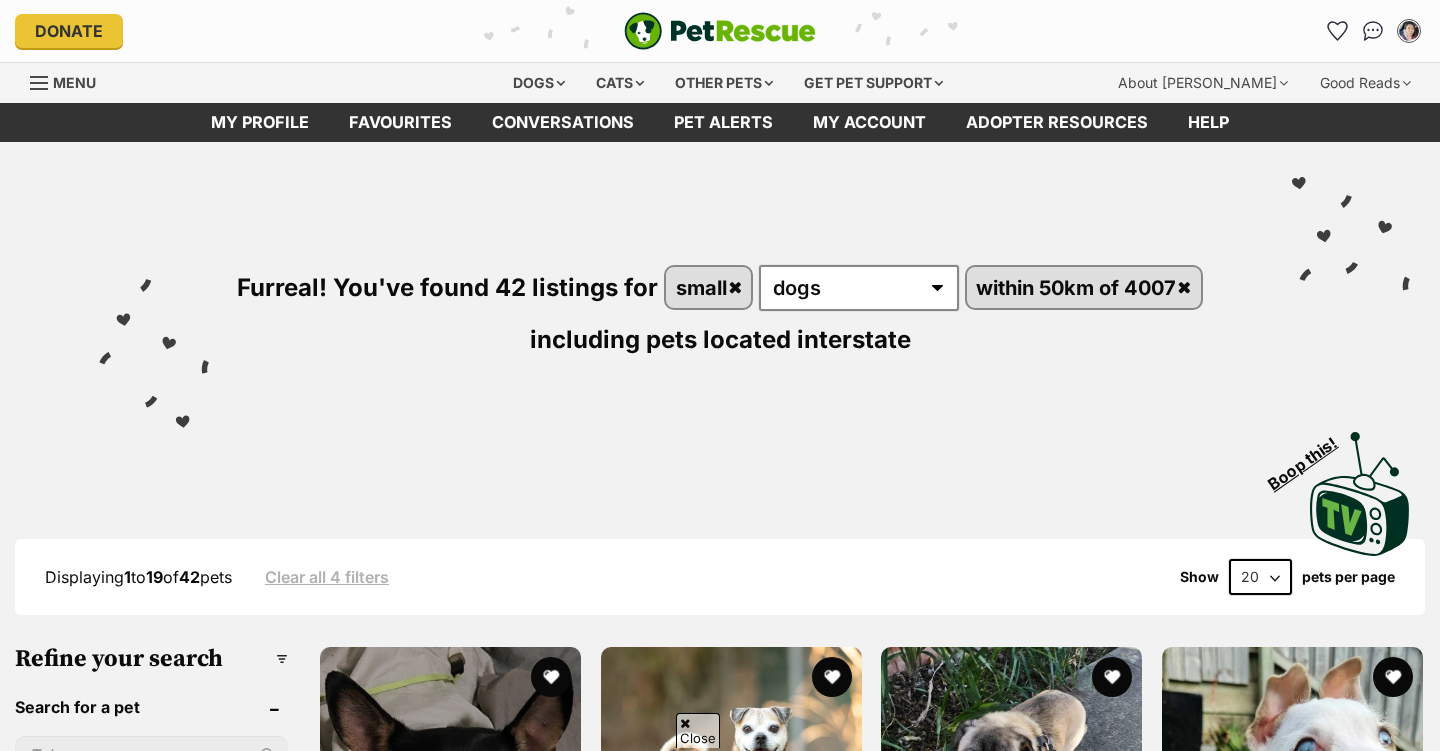 click on "Pets needing [PERSON_NAME] care (3)" at bounding box center (151, 2279) 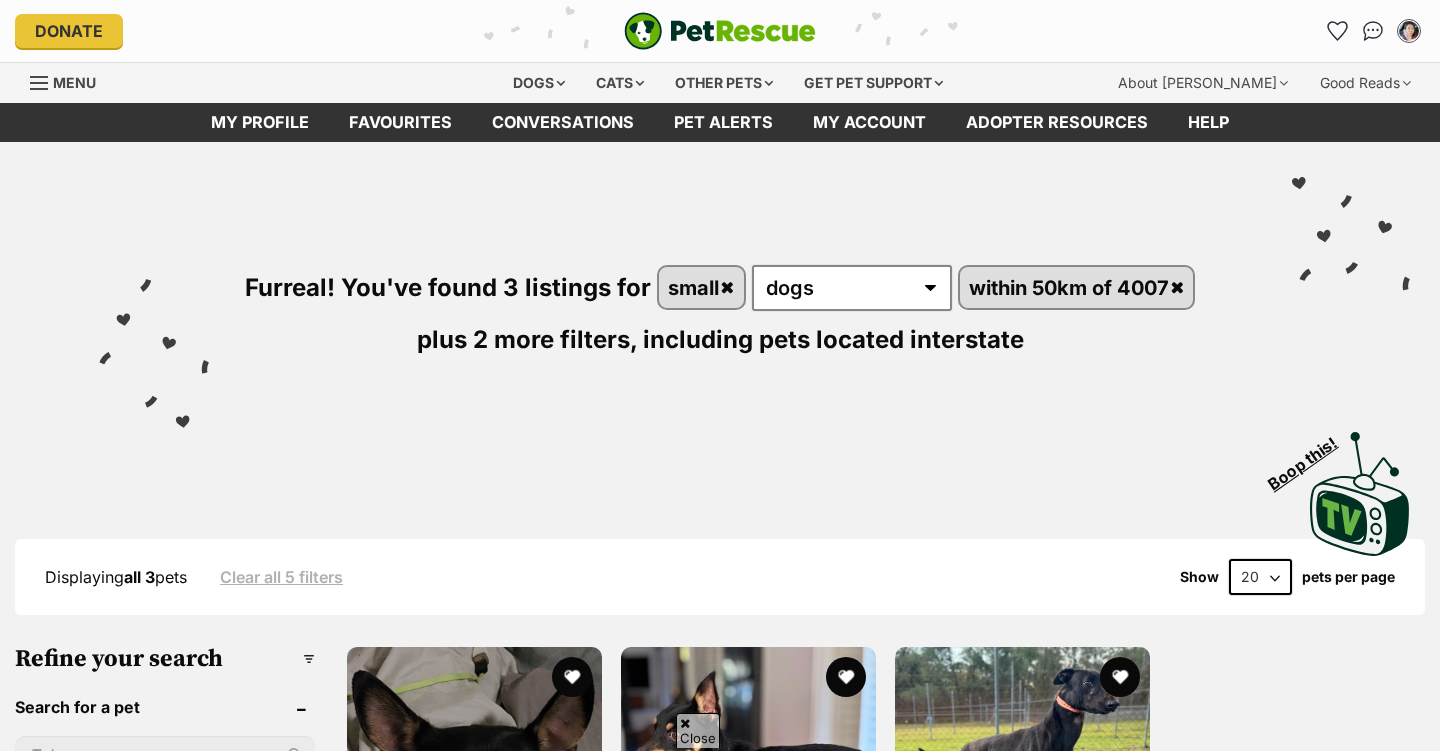 scroll, scrollTop: 297, scrollLeft: 0, axis: vertical 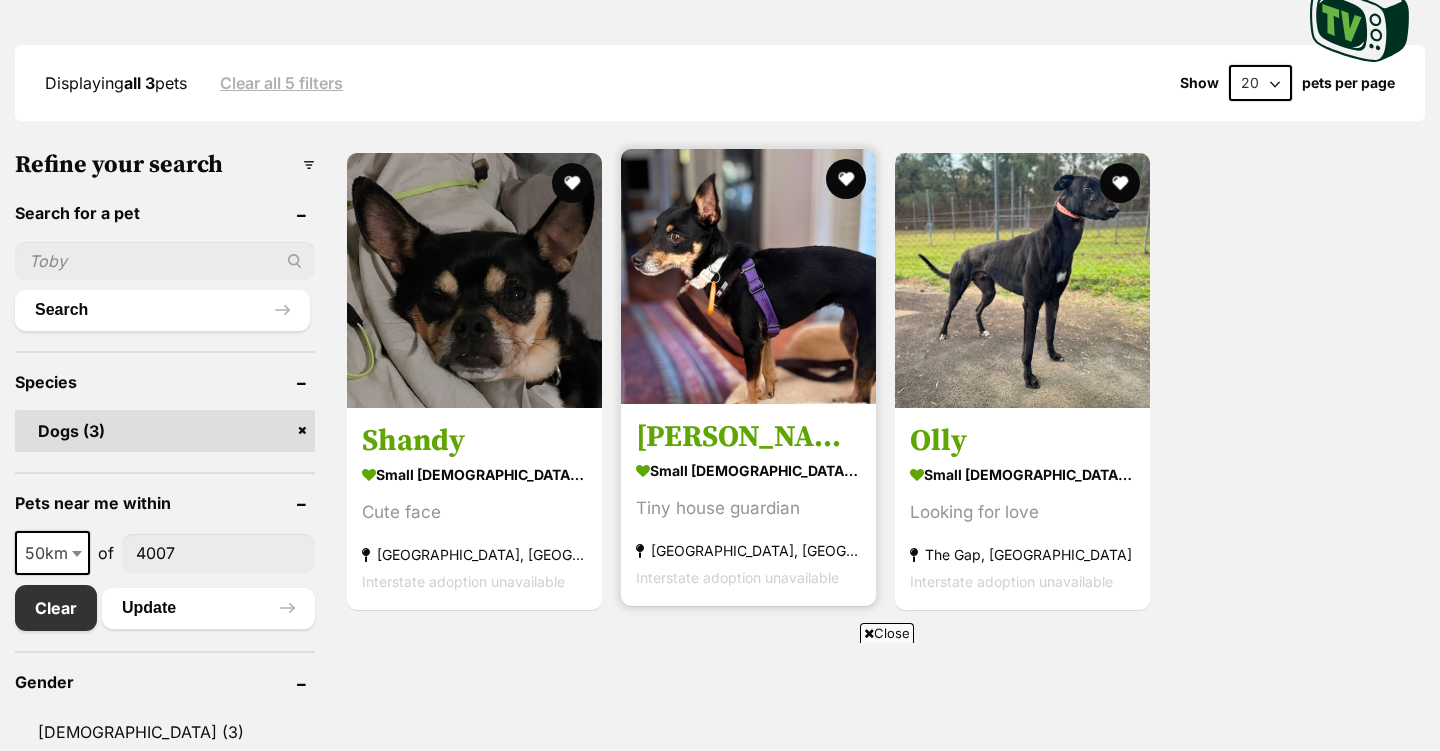 click on "[PERSON_NAME]" at bounding box center [748, 438] 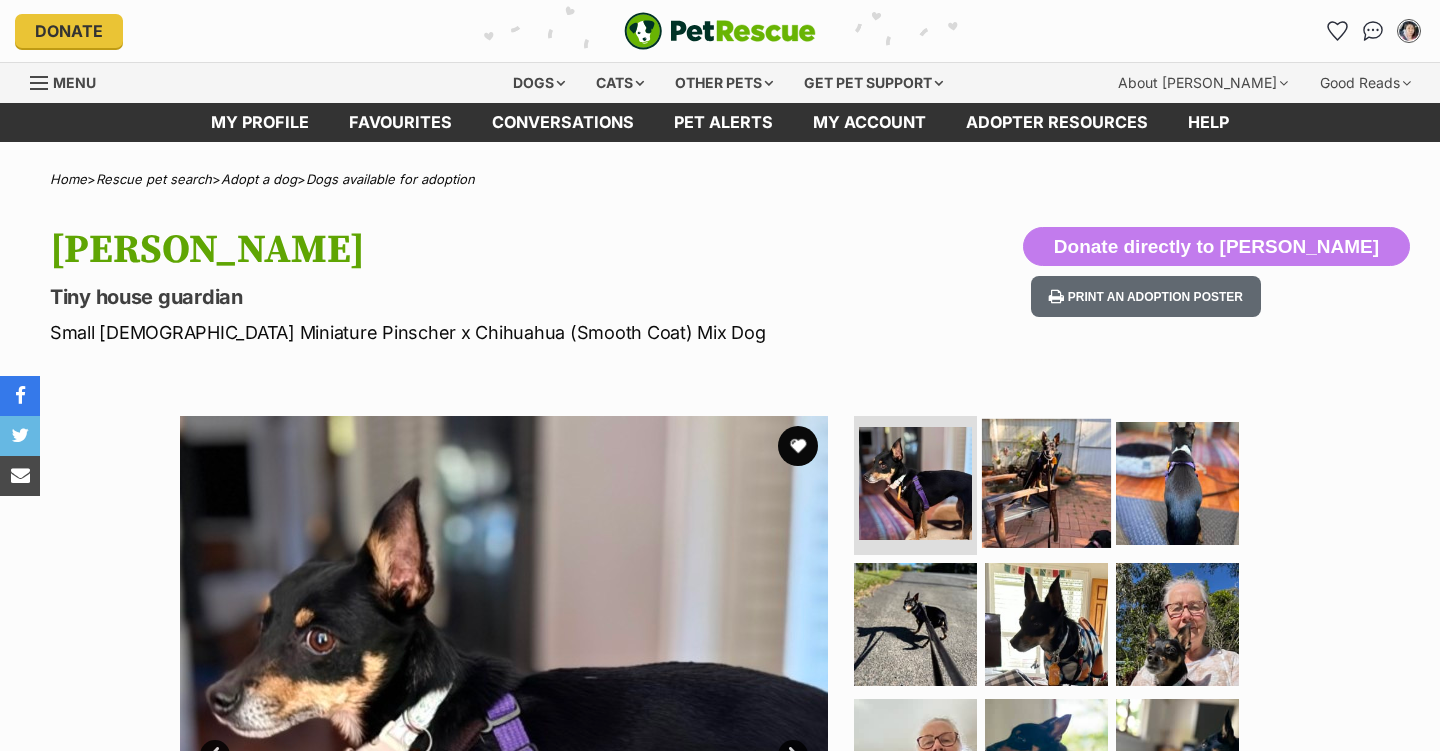 click at bounding box center [1046, 482] 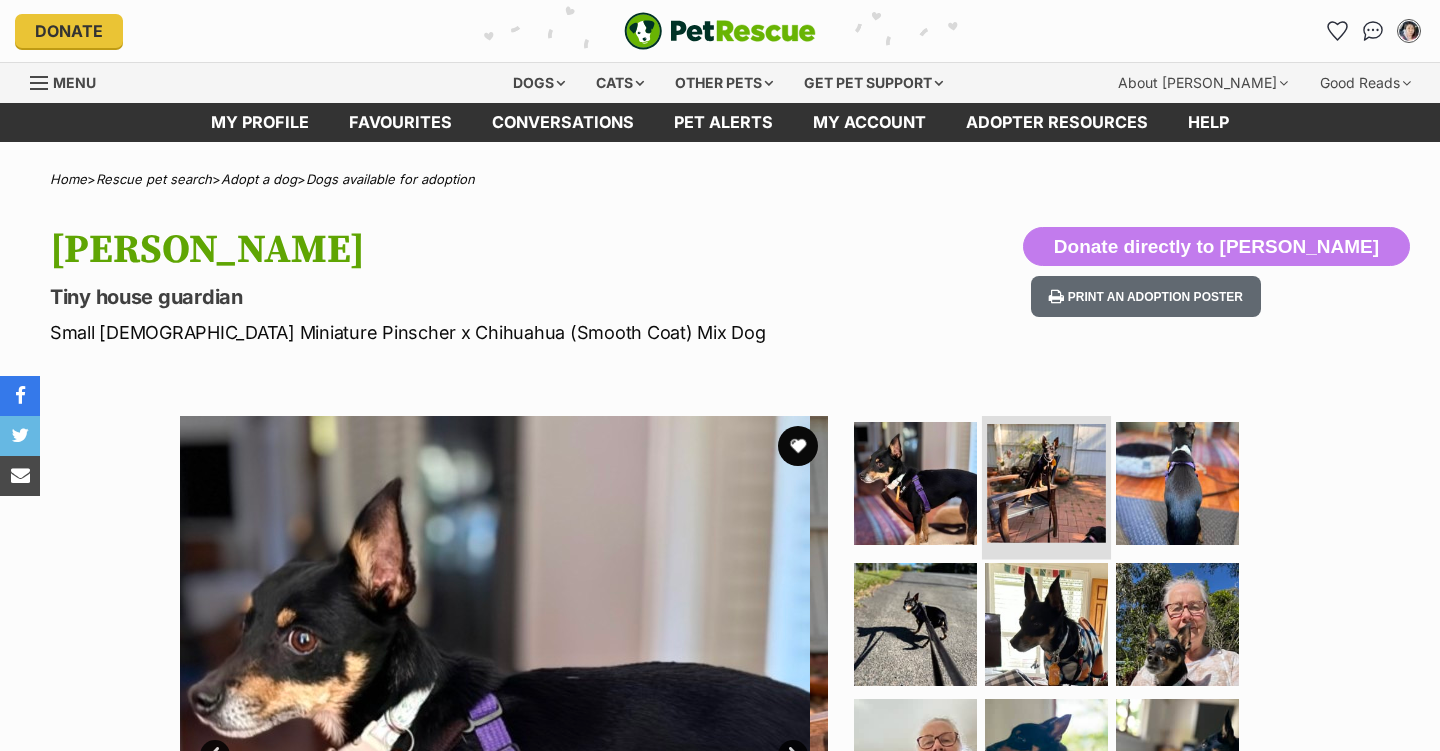 scroll, scrollTop: 23, scrollLeft: 0, axis: vertical 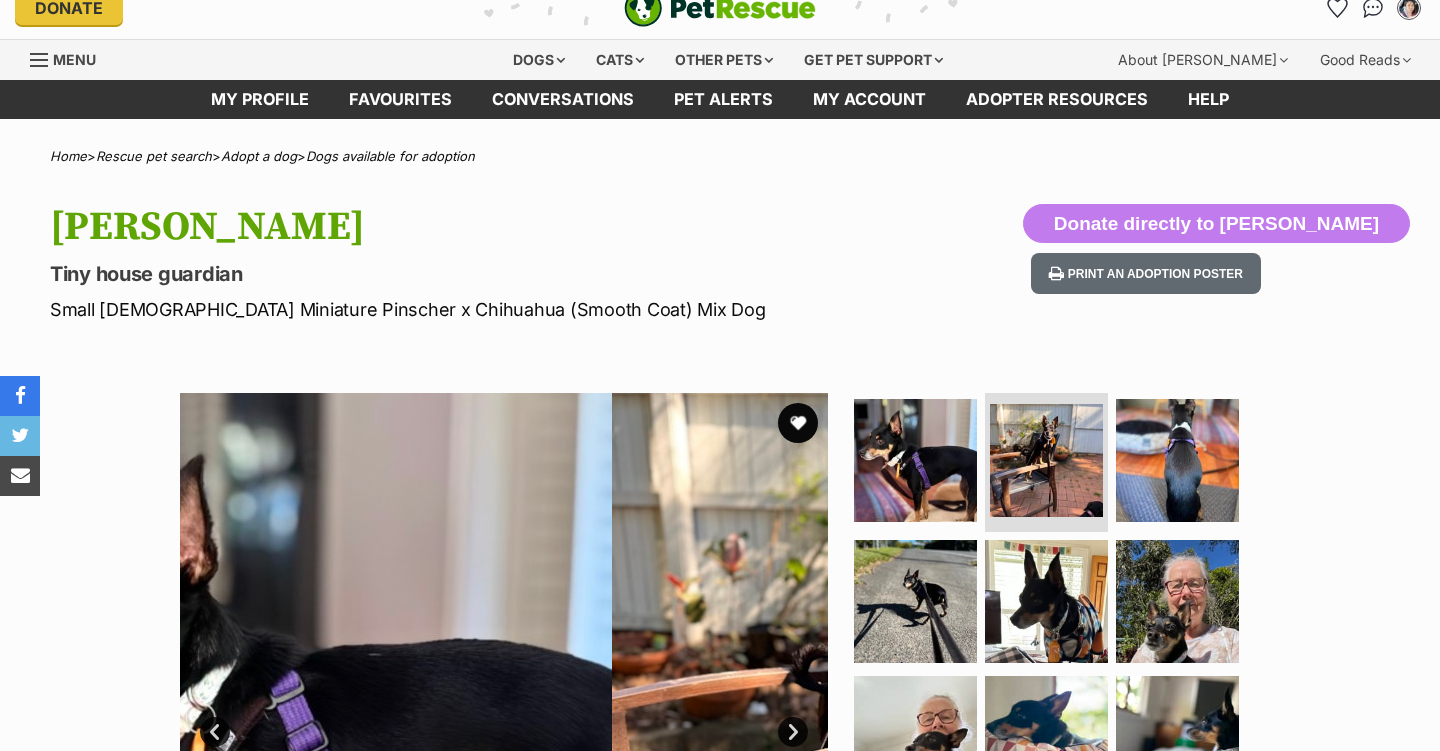 click on "Available
2
of 9 images
2
of 9 images
2
of 9 images
2
of 9 images
2
of 9 images
2
of 9 images
2
of 9 images
2
of 9 images
2
of 9 images
Next Prev 1 2 3 4 5 6 7 8 9" at bounding box center (720, 702) 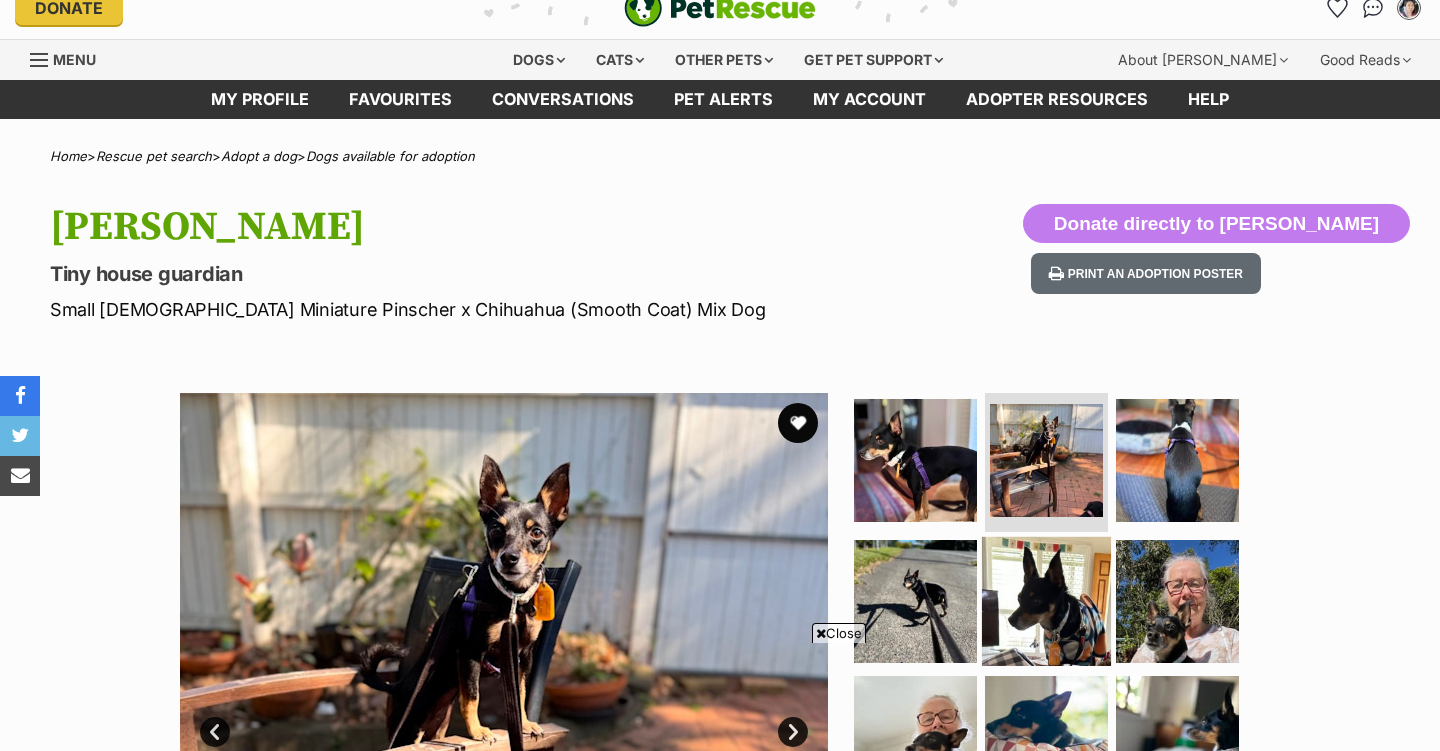 scroll, scrollTop: 479, scrollLeft: 0, axis: vertical 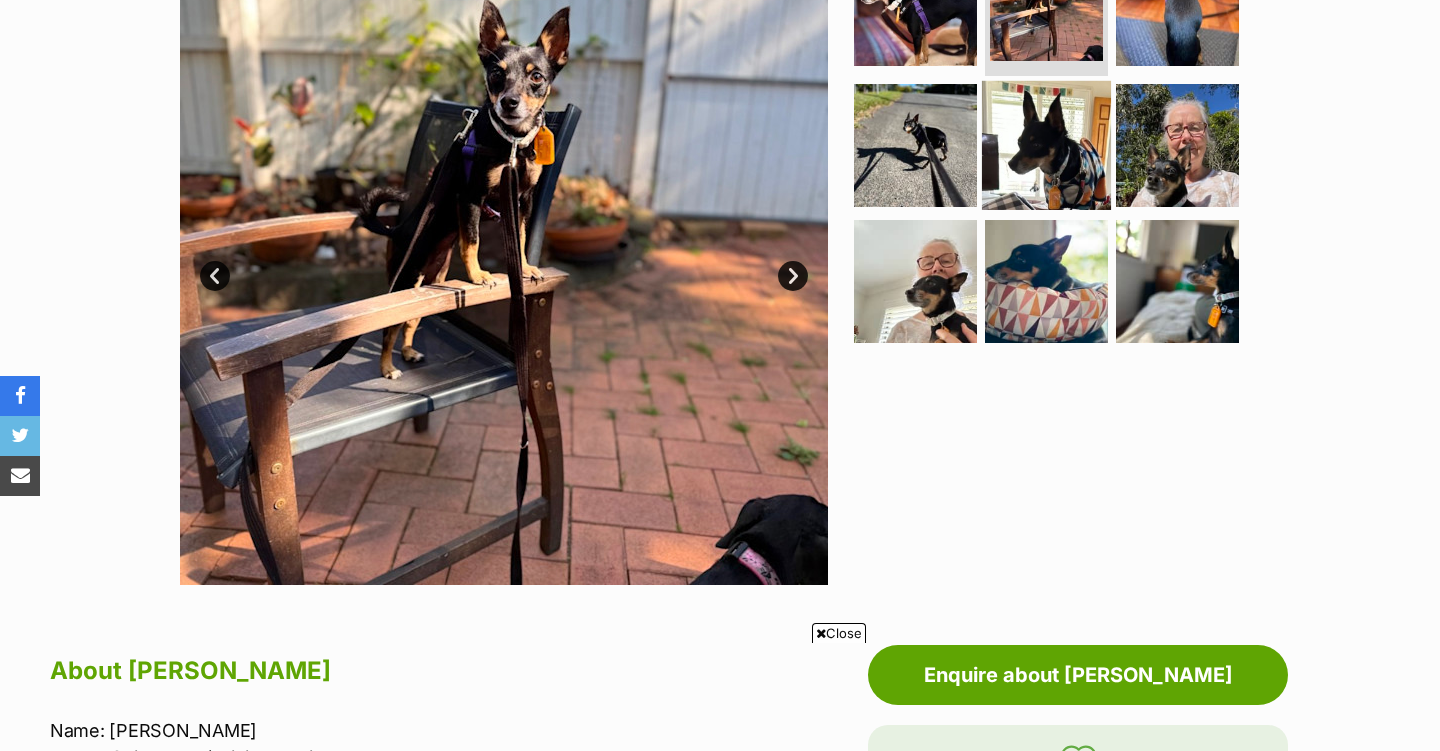 click at bounding box center [1046, 145] 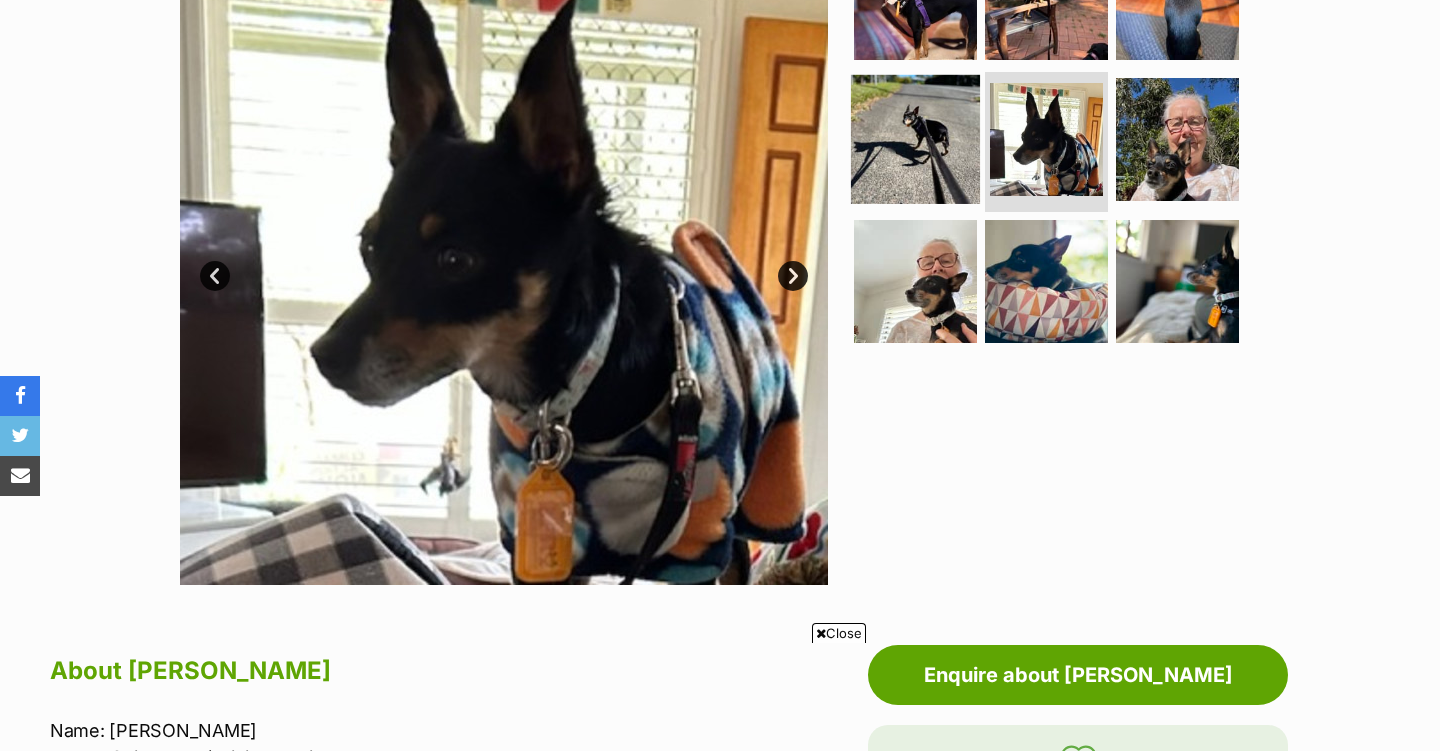 click at bounding box center [915, 139] 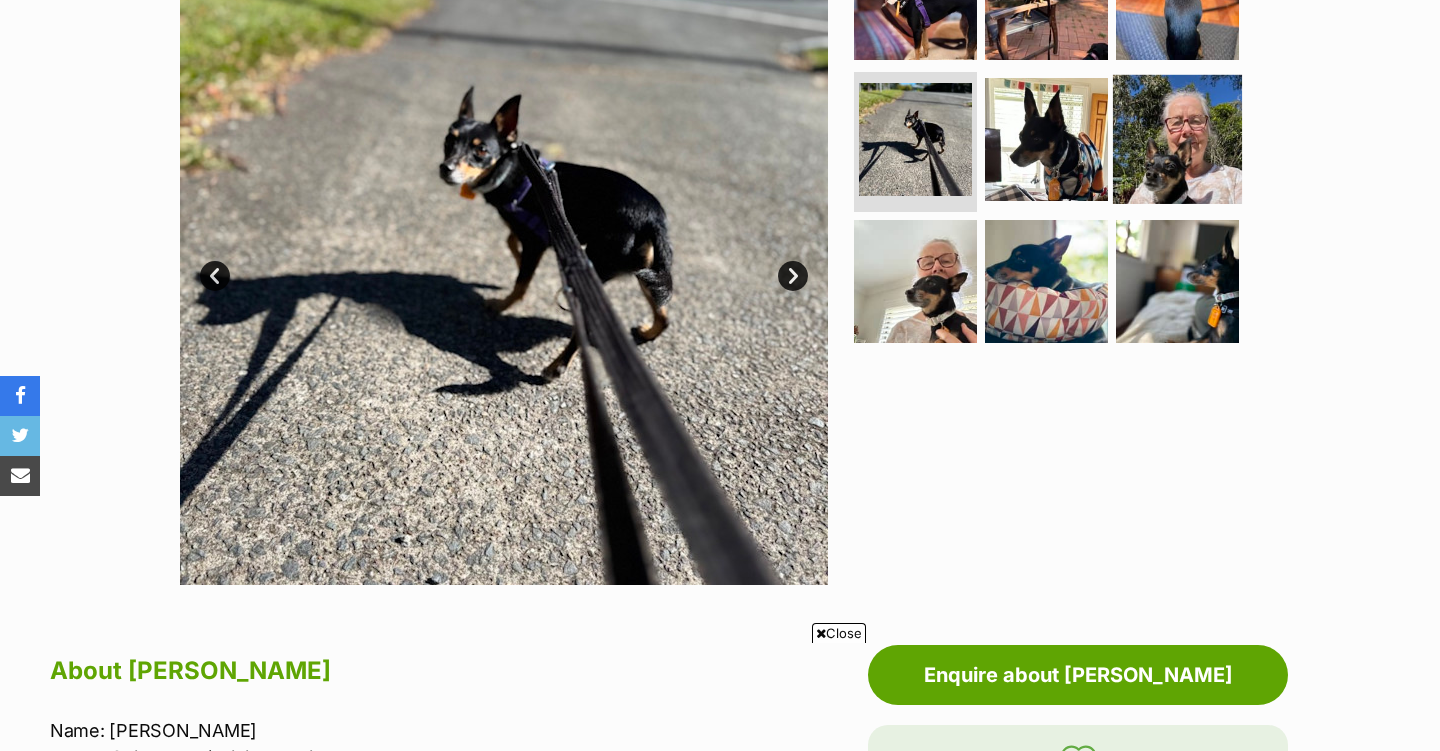 click at bounding box center (1177, 139) 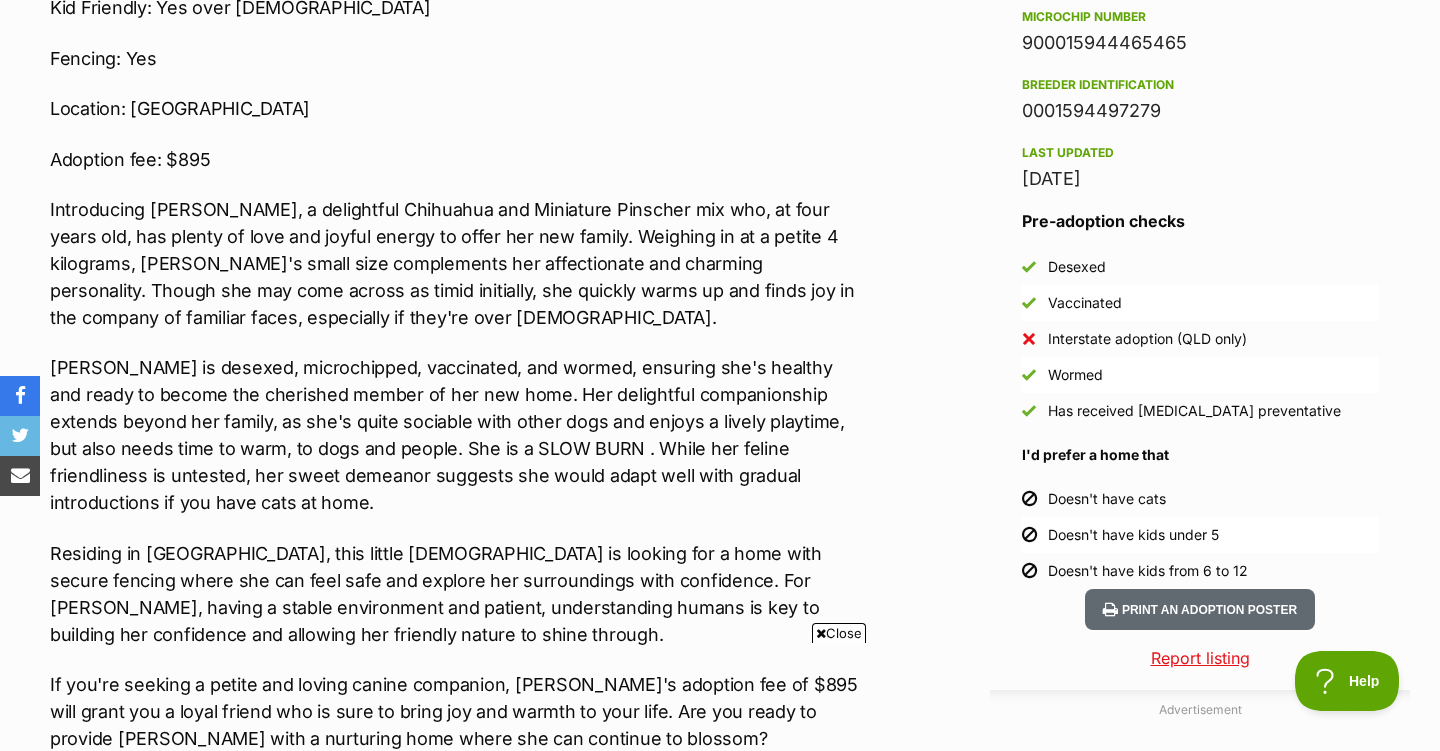 scroll, scrollTop: 1737, scrollLeft: 0, axis: vertical 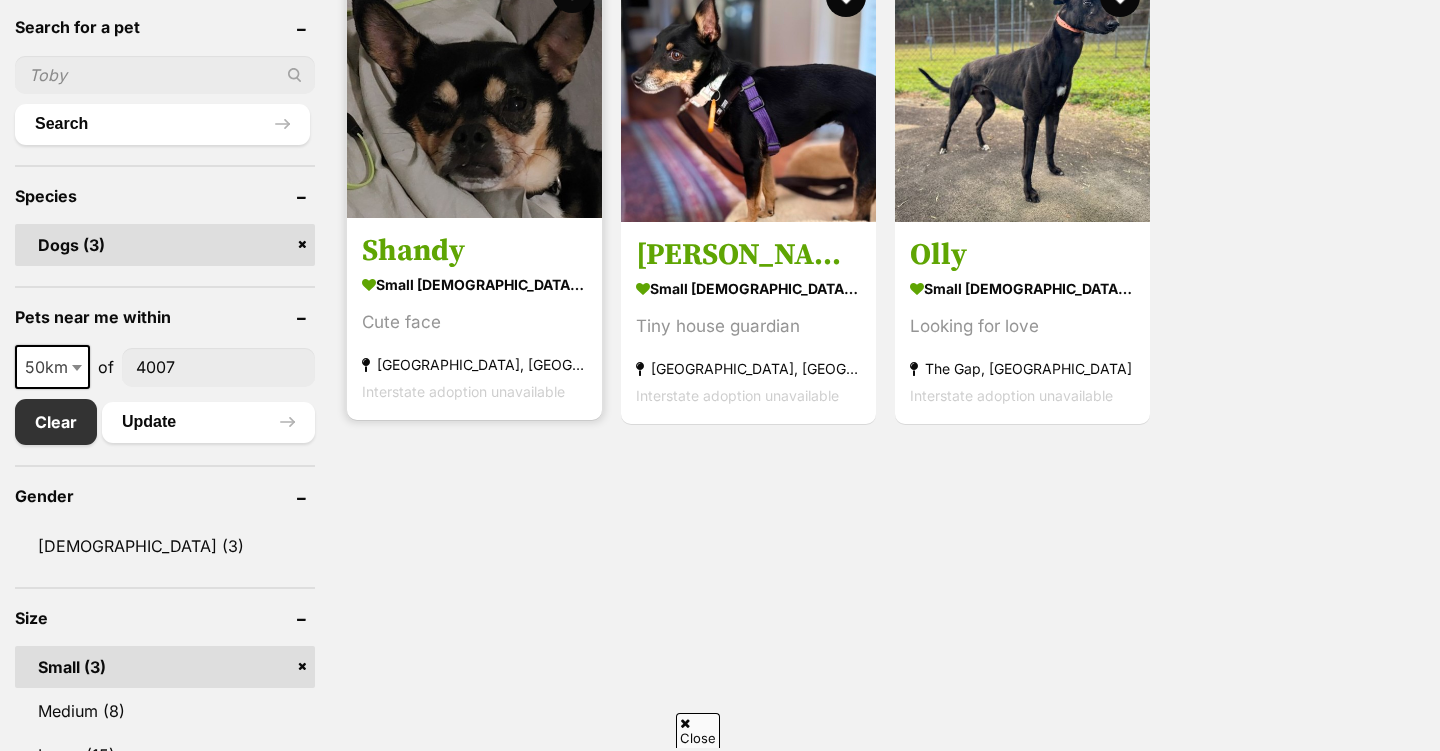 click on "Shandy" at bounding box center (474, 252) 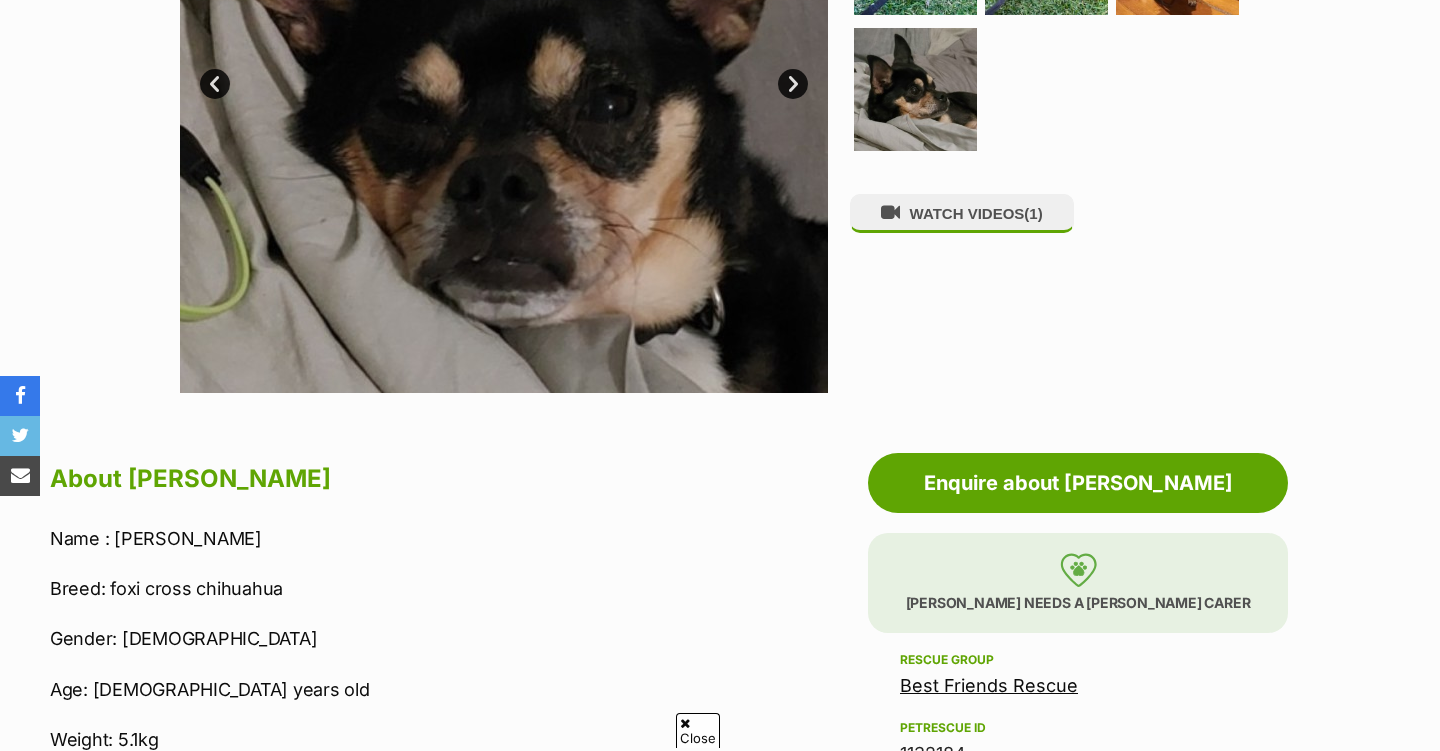 scroll, scrollTop: 1492, scrollLeft: 0, axis: vertical 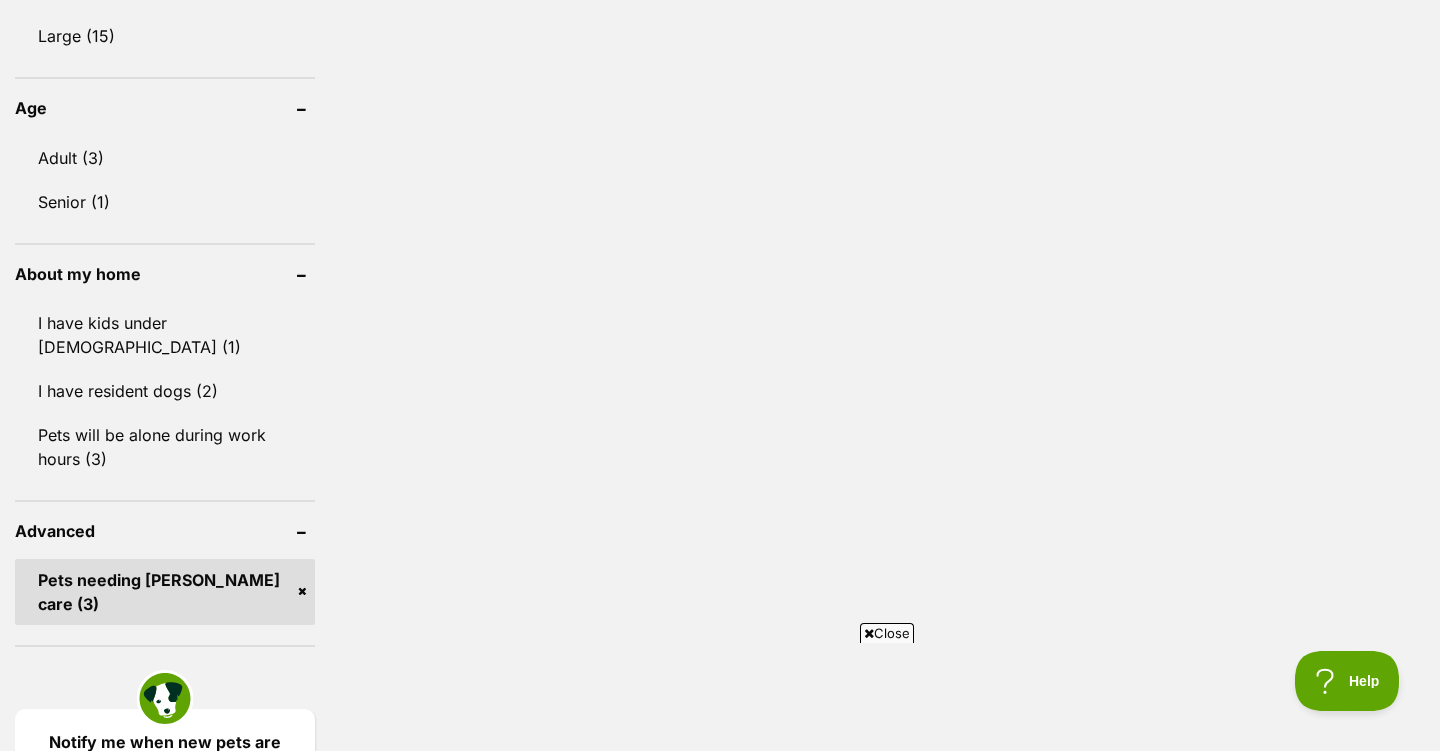click on "Pets needing foster care (3)" at bounding box center (165, 592) 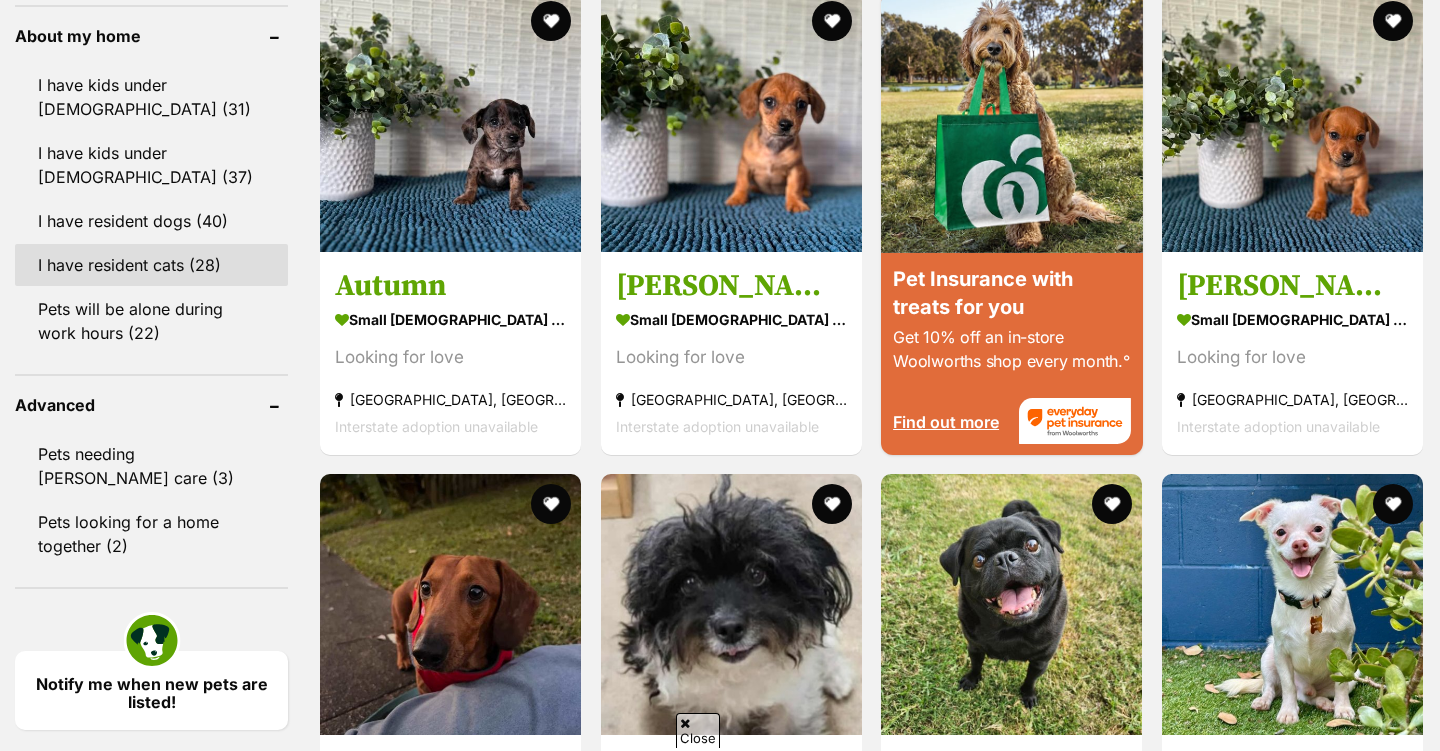scroll, scrollTop: 1813, scrollLeft: 0, axis: vertical 